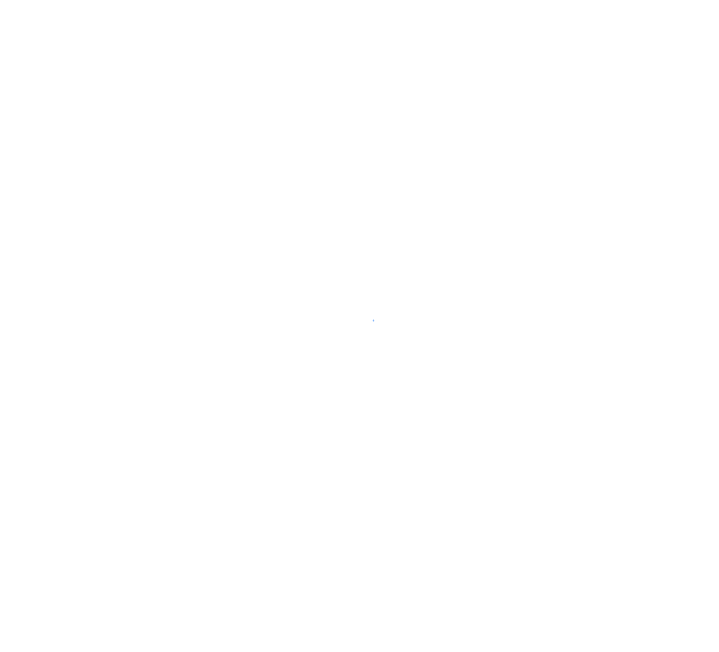 scroll, scrollTop: 0, scrollLeft: 0, axis: both 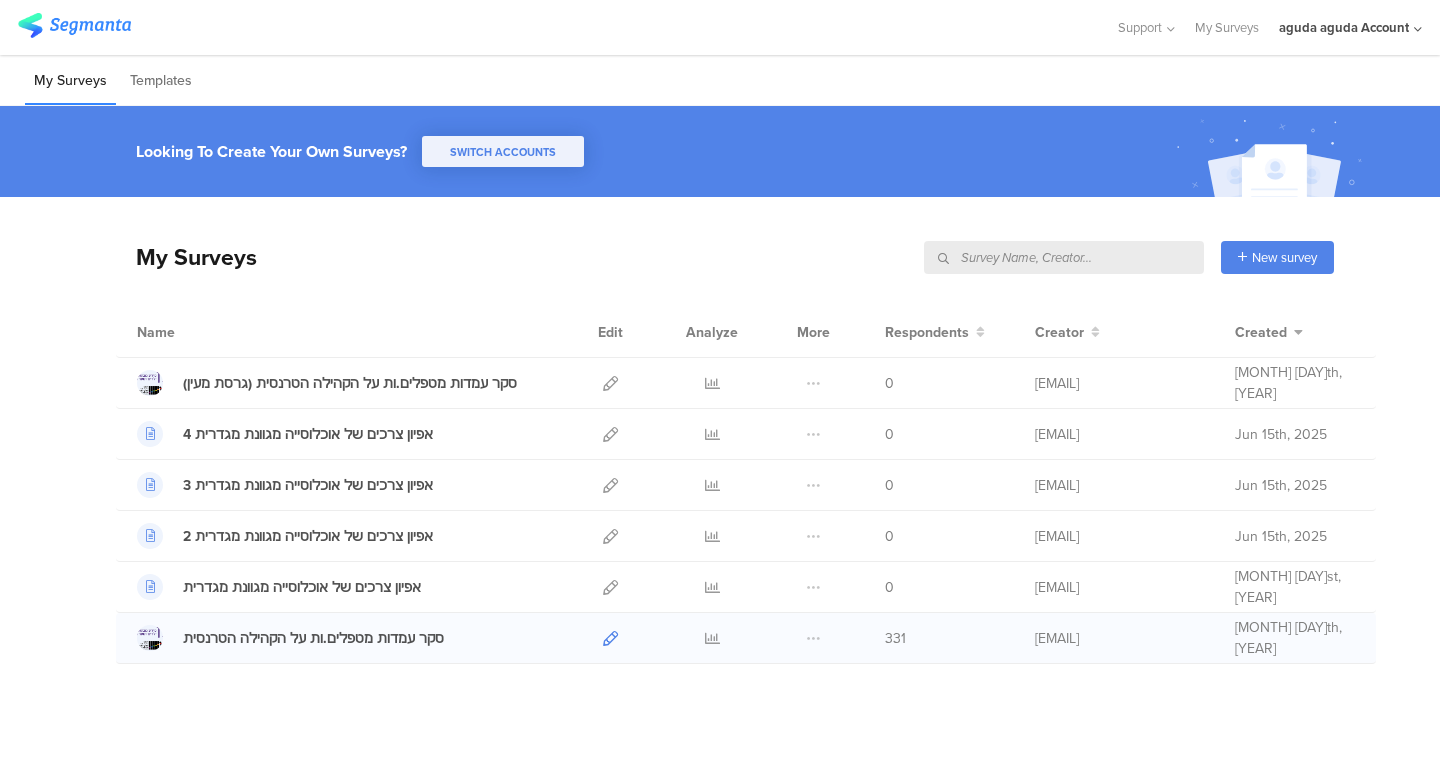 click at bounding box center [610, 638] 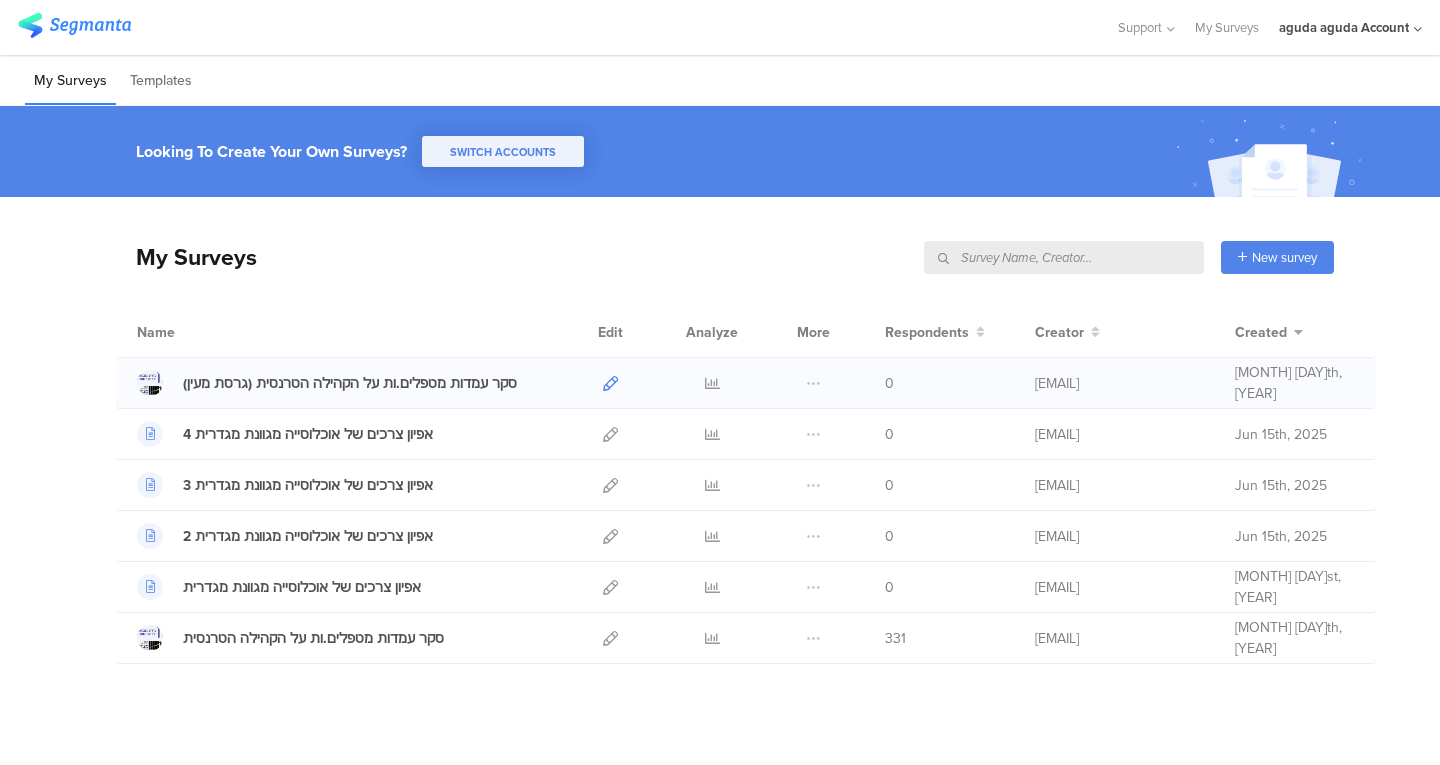 click at bounding box center [610, 383] 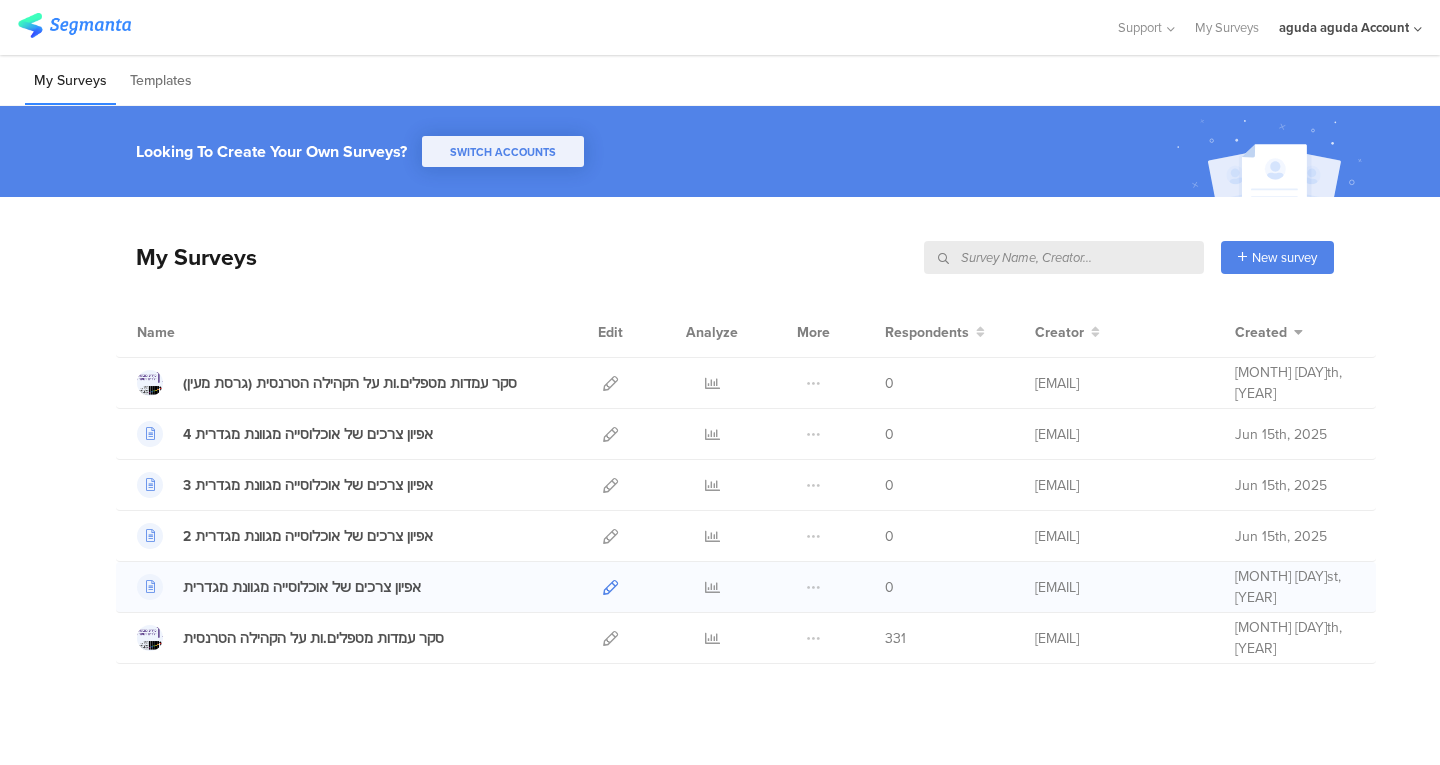 click at bounding box center [610, 587] 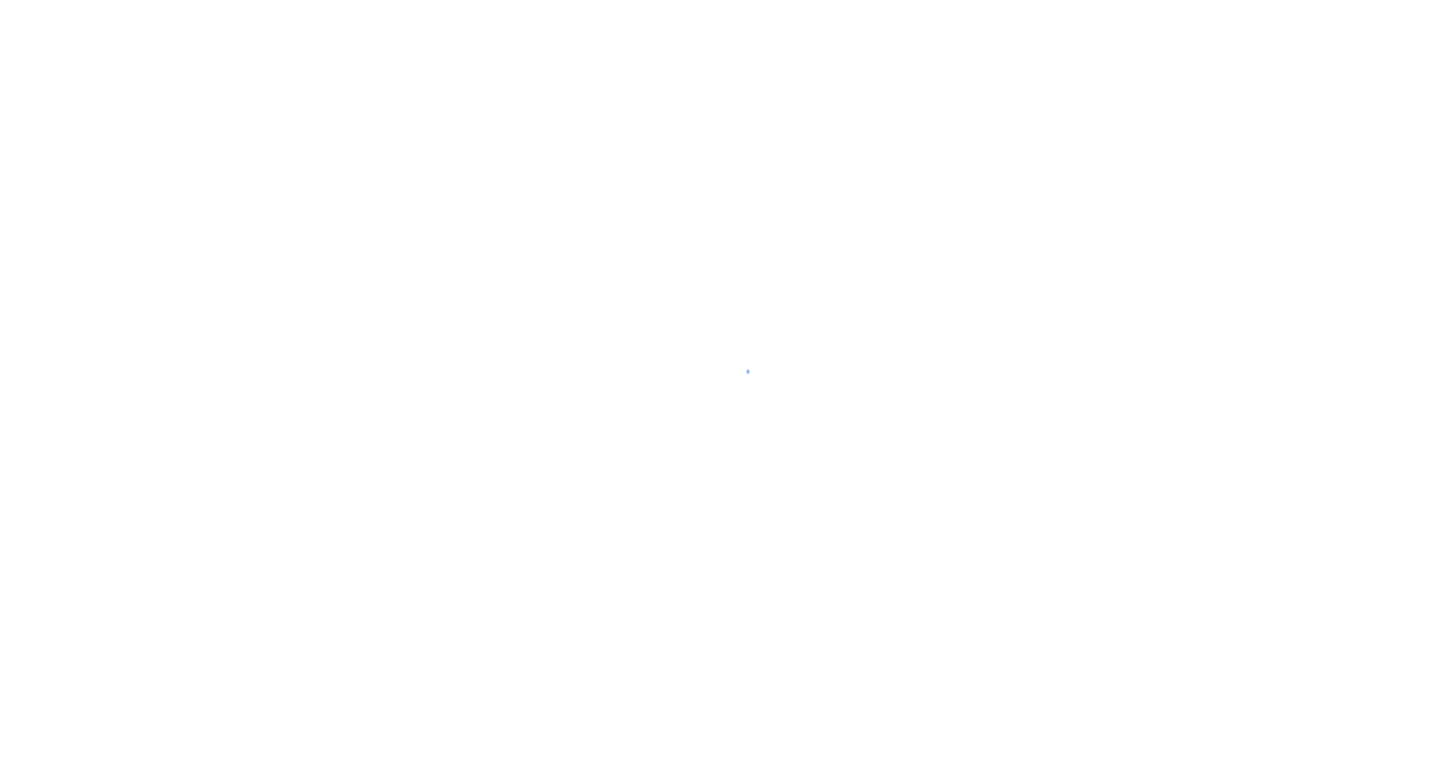 scroll, scrollTop: 0, scrollLeft: 0, axis: both 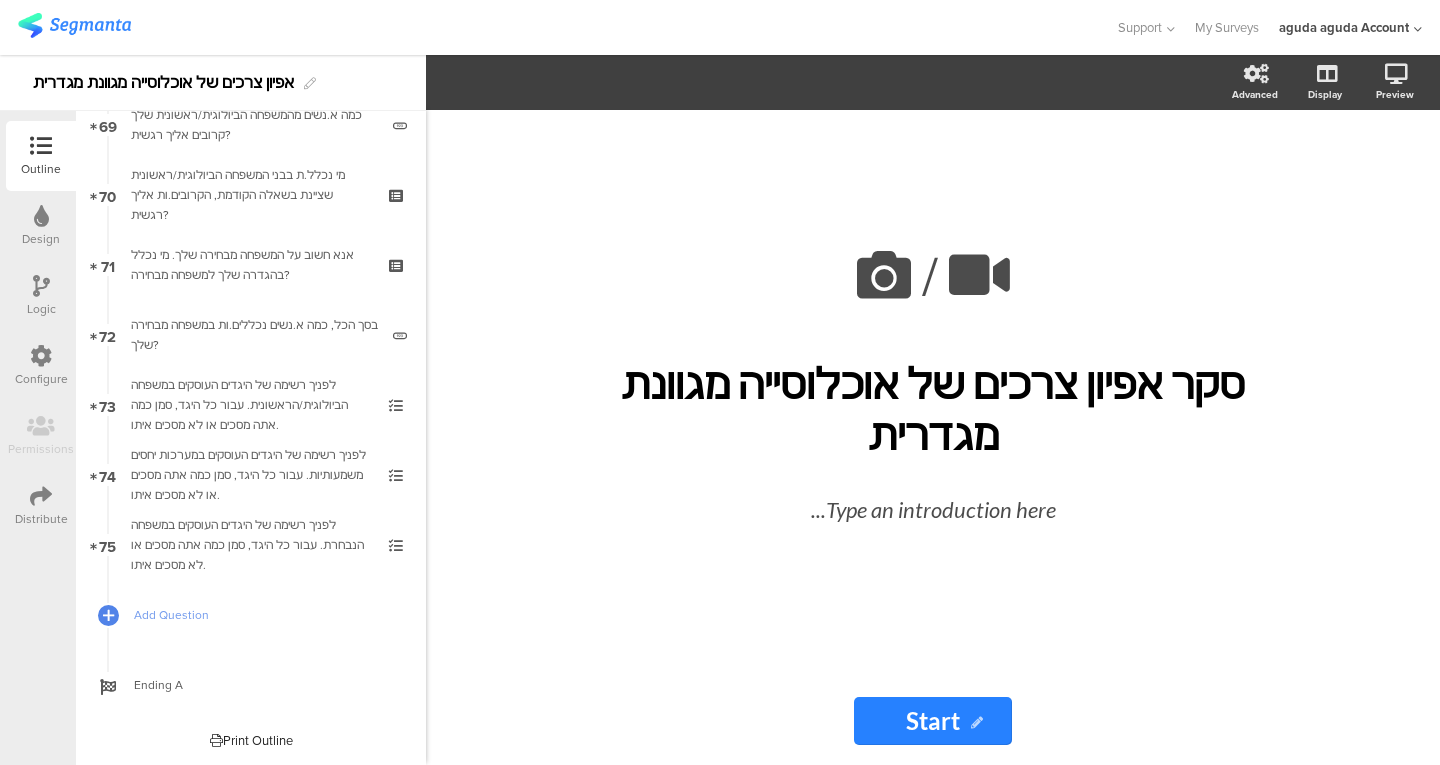 click on "Print Outline" at bounding box center (251, 740) 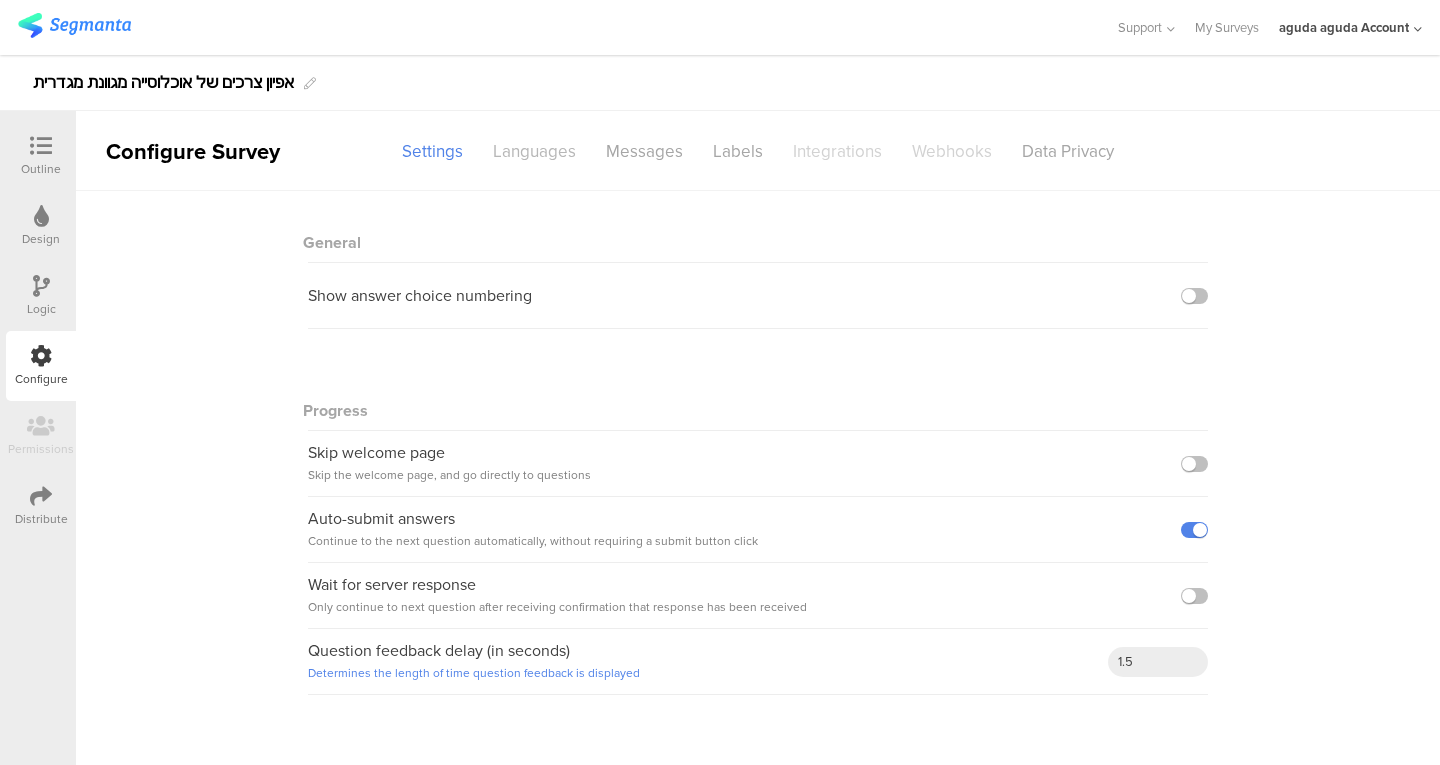 click on "Languages" at bounding box center [534, 151] 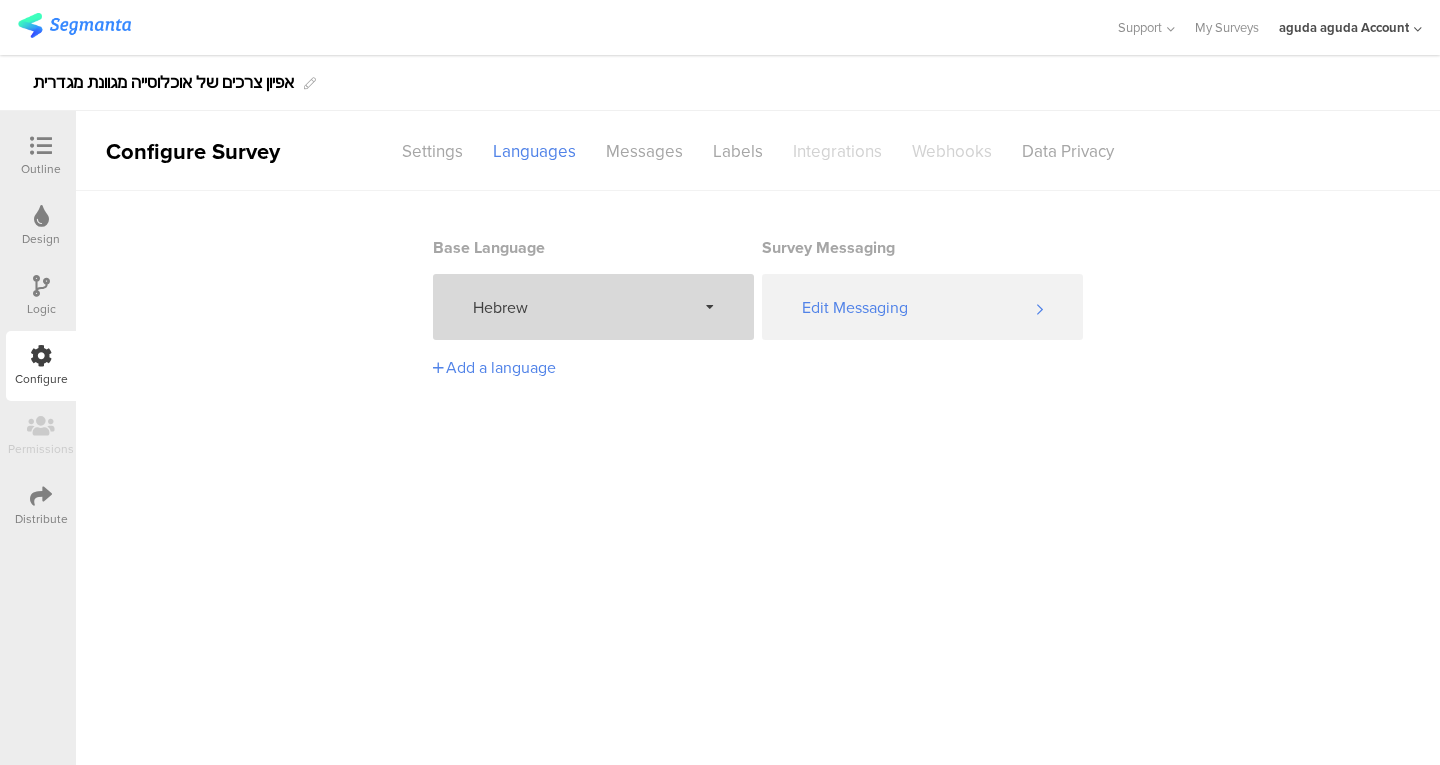 click on "Hebrew" at bounding box center (584, 307) 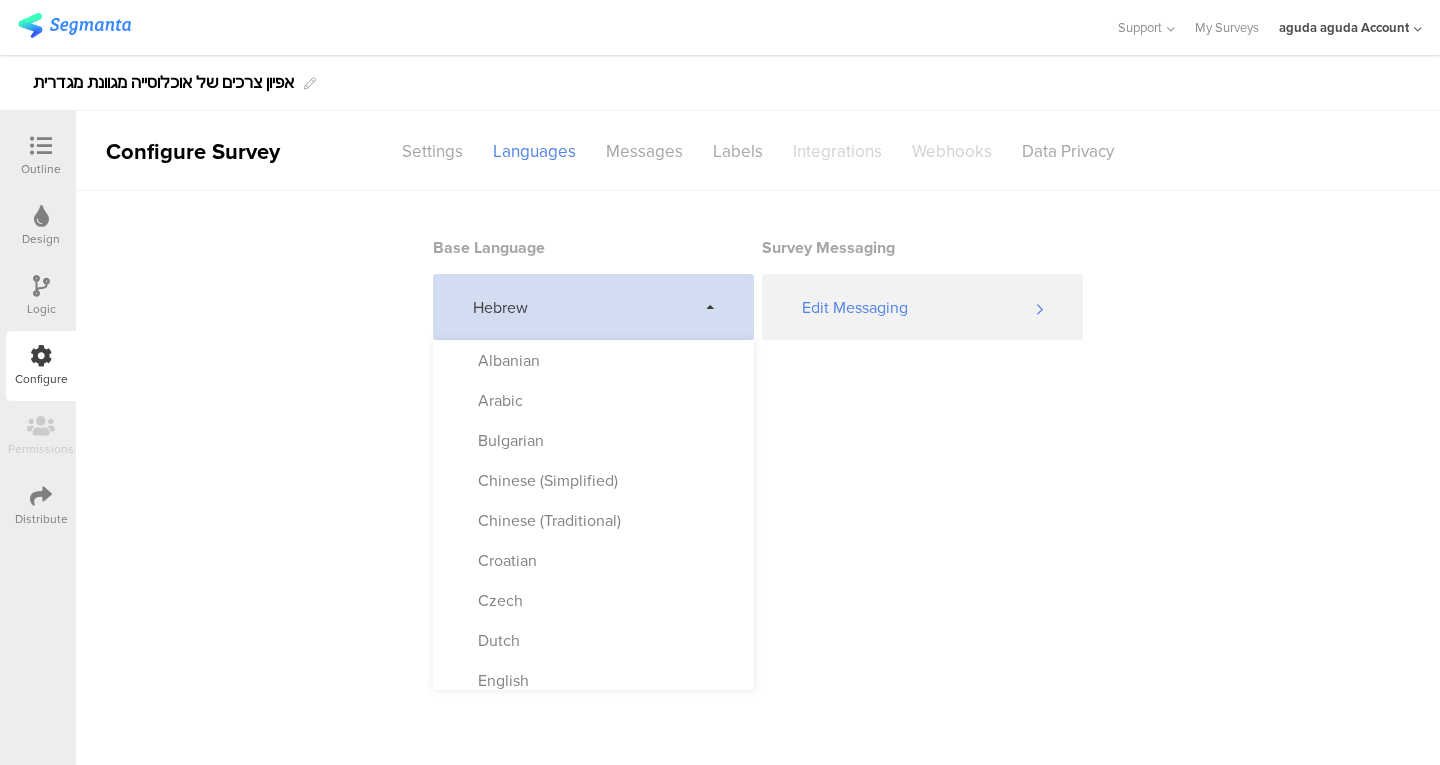 click on "Hebrew" at bounding box center (584, 307) 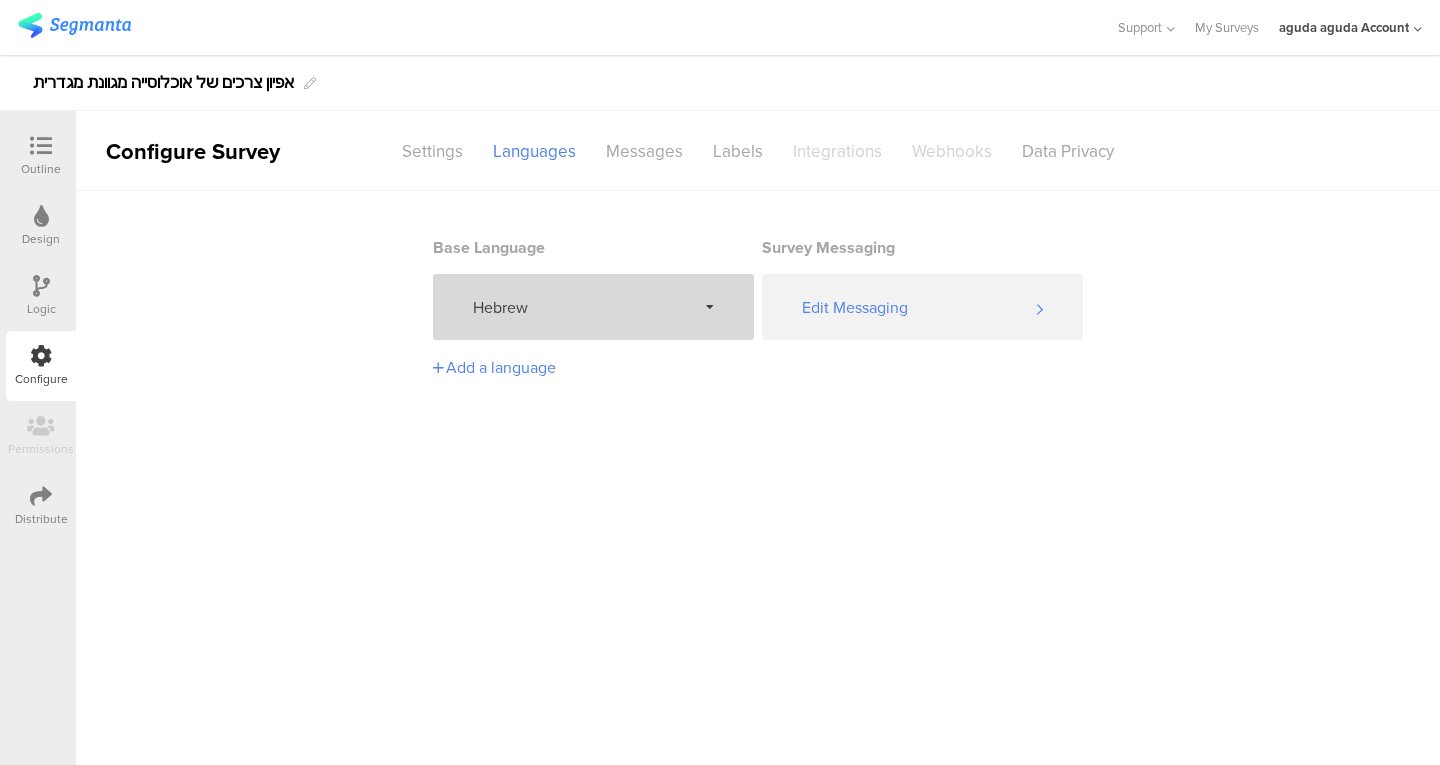 click on "Hebrew" at bounding box center [584, 307] 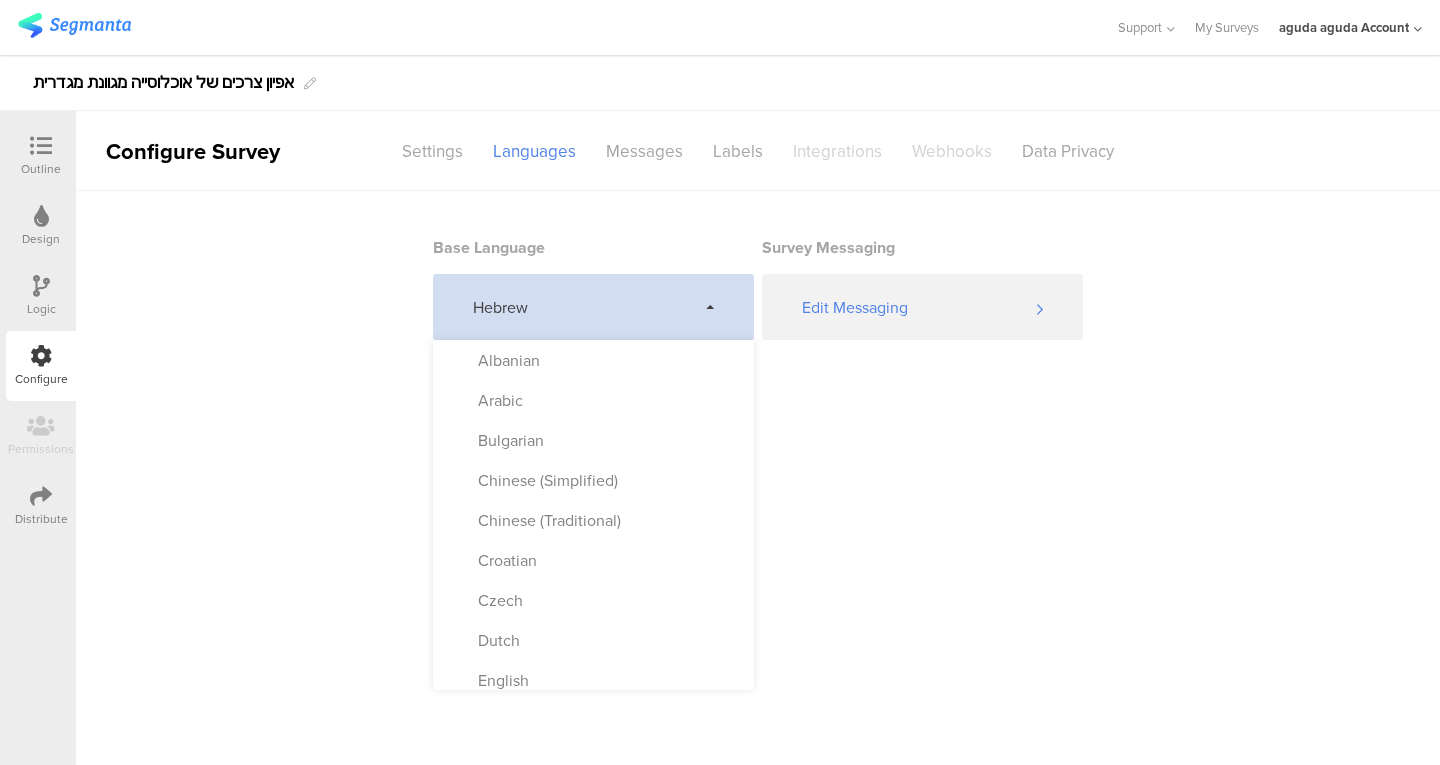 click on "Hebrew" at bounding box center [584, 307] 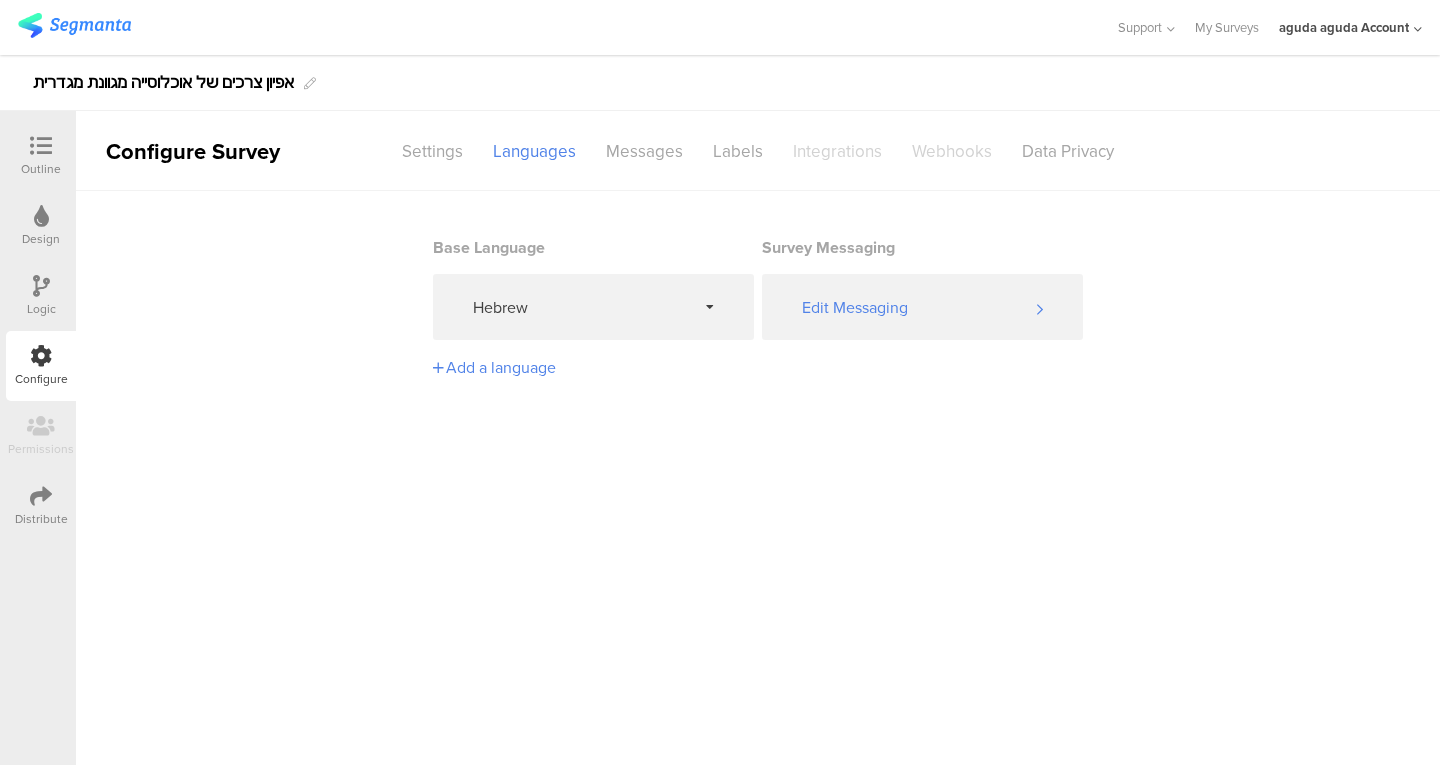 click on "Distribute" at bounding box center [41, 506] 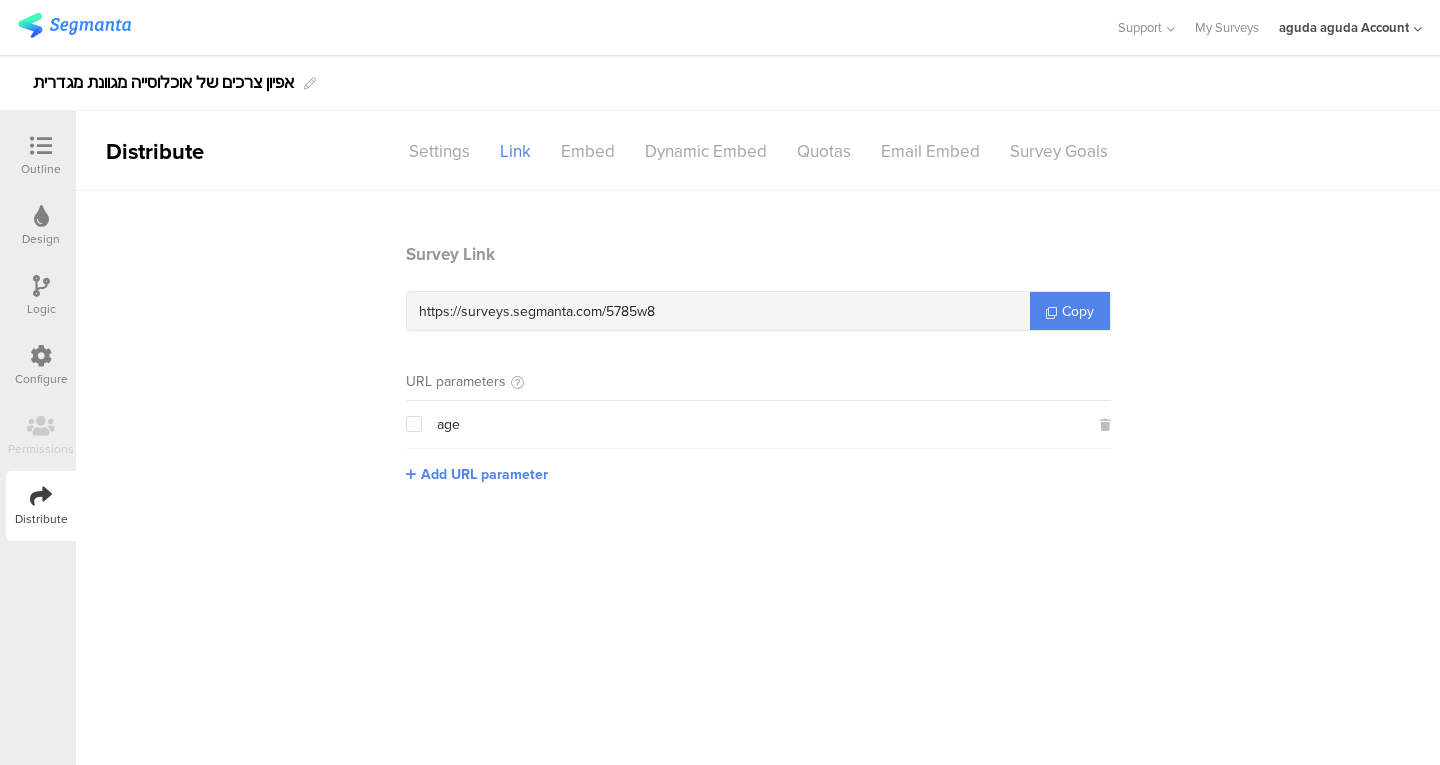 click at bounding box center [41, 146] 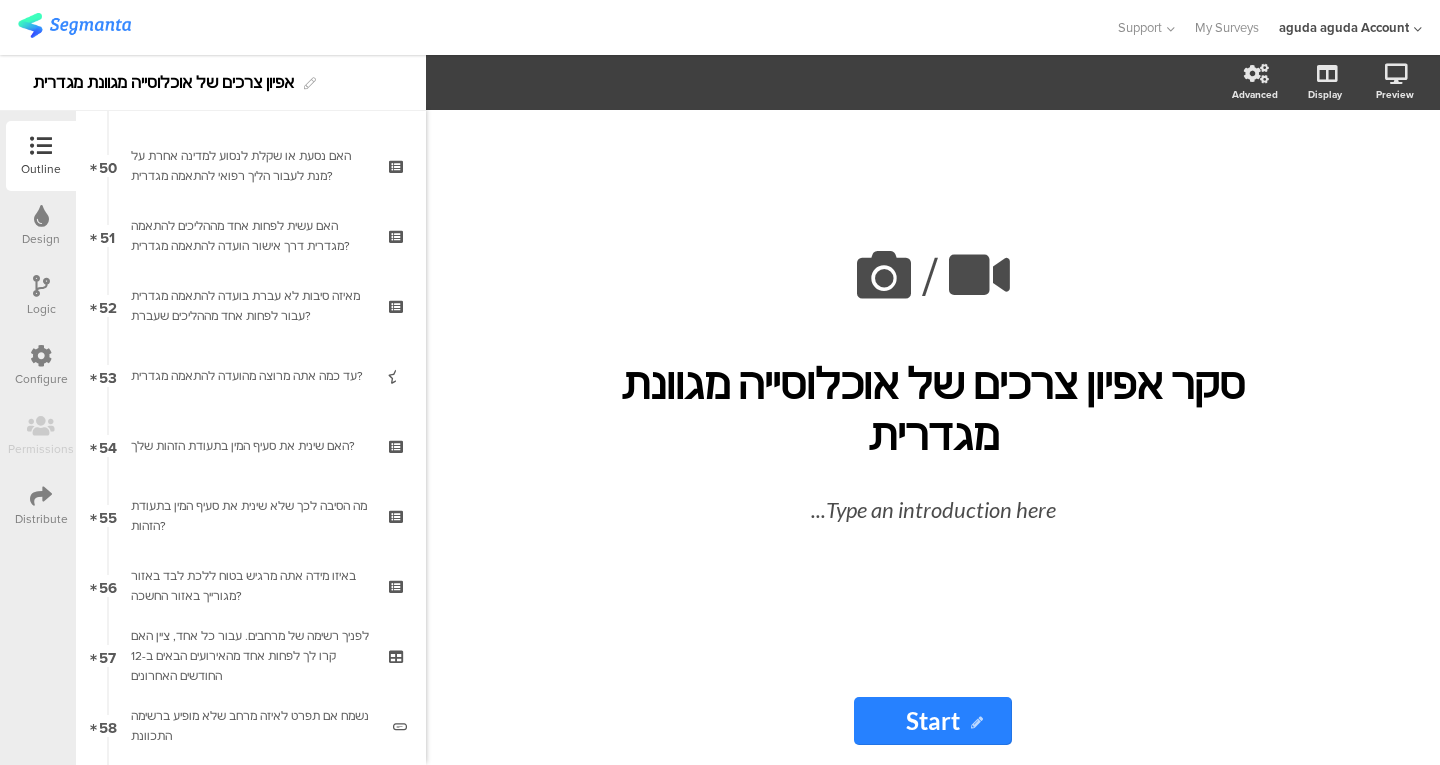 scroll, scrollTop: 4011, scrollLeft: 0, axis: vertical 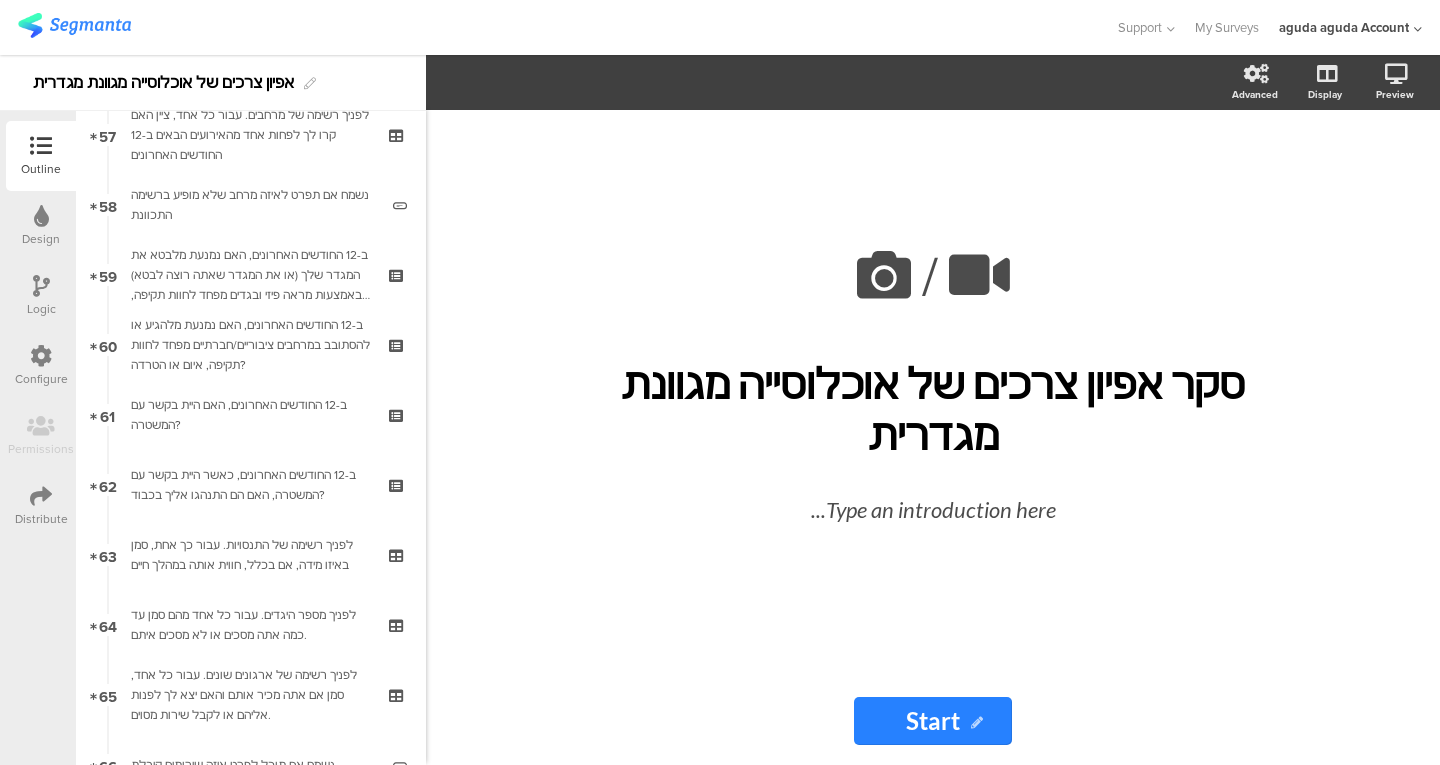 click on "Distribute" at bounding box center (41, 506) 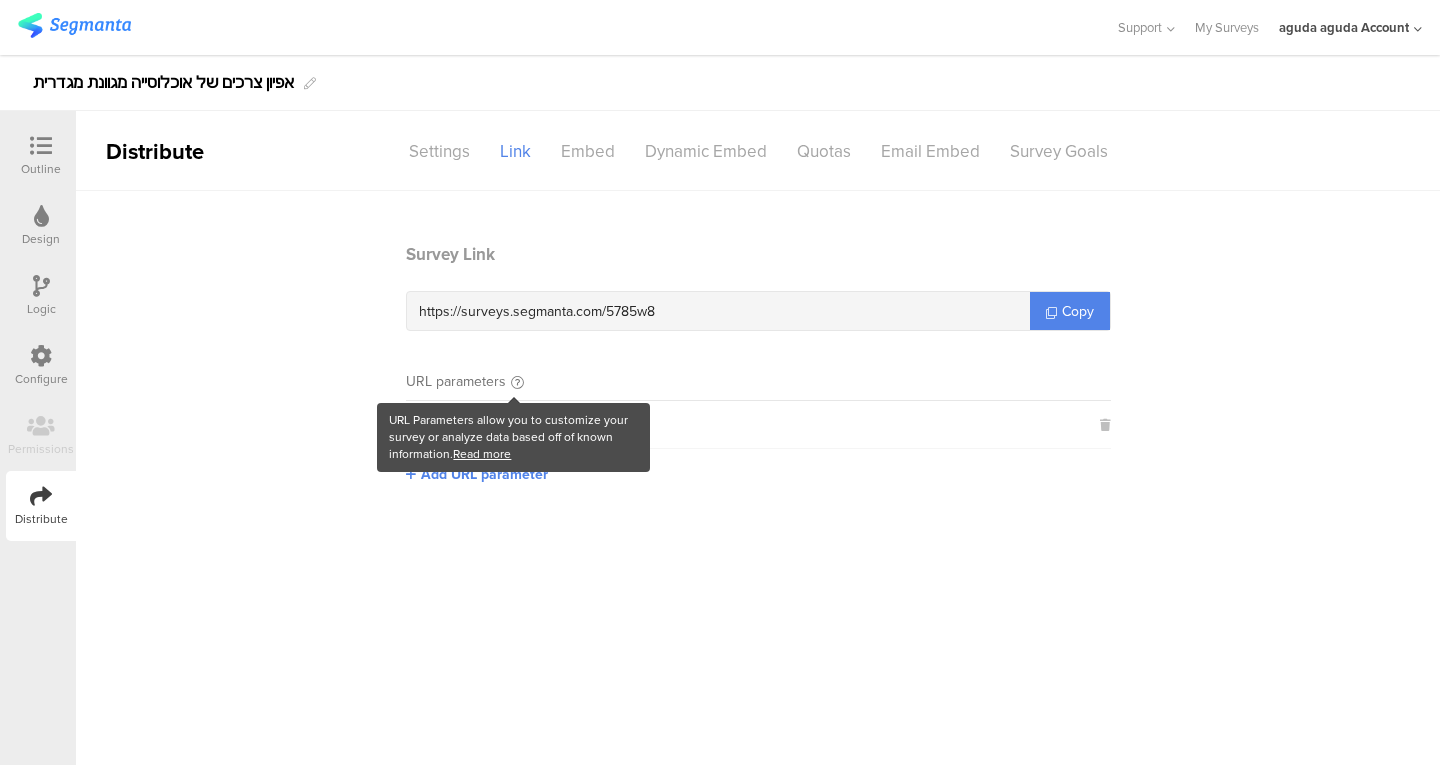 click at bounding box center [517, 382] 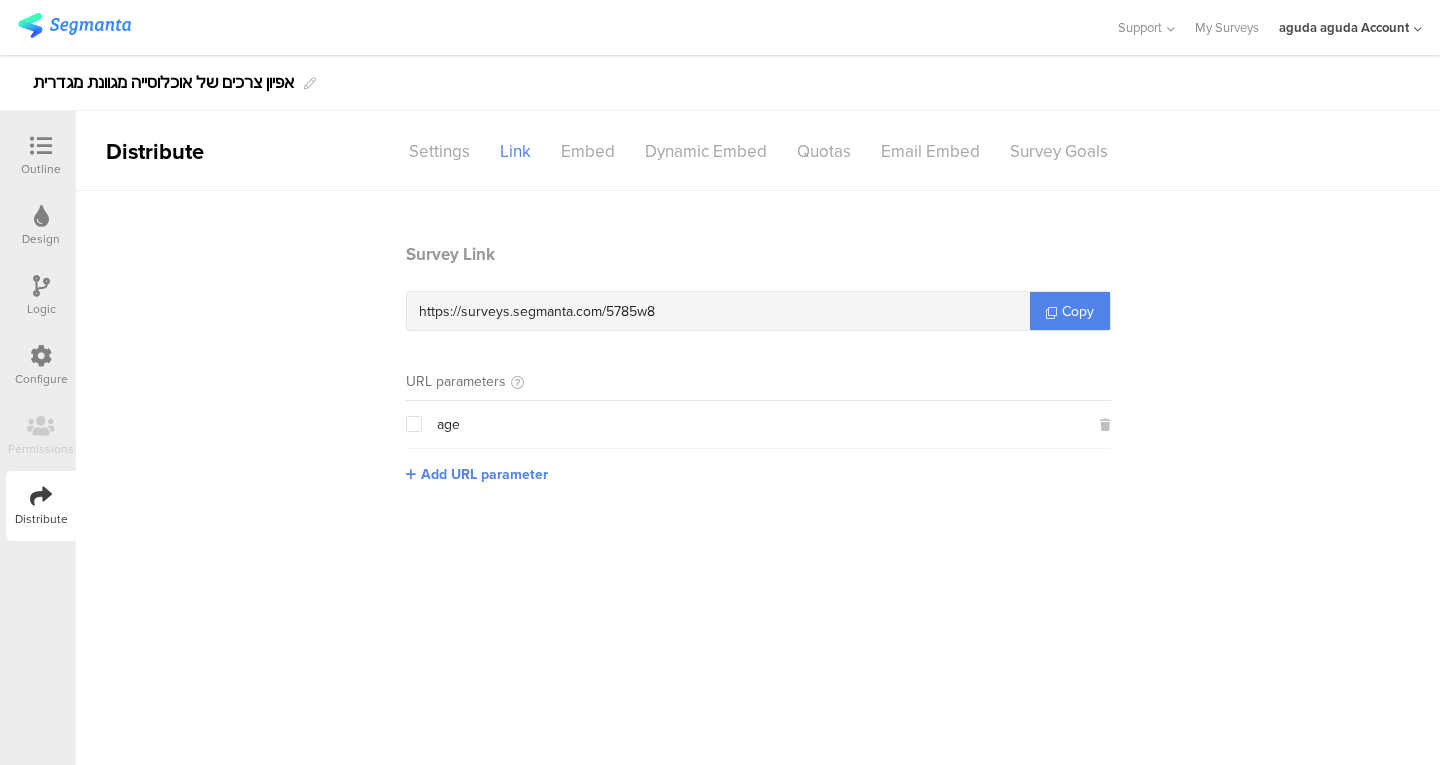 click on "Configure" at bounding box center [41, 379] 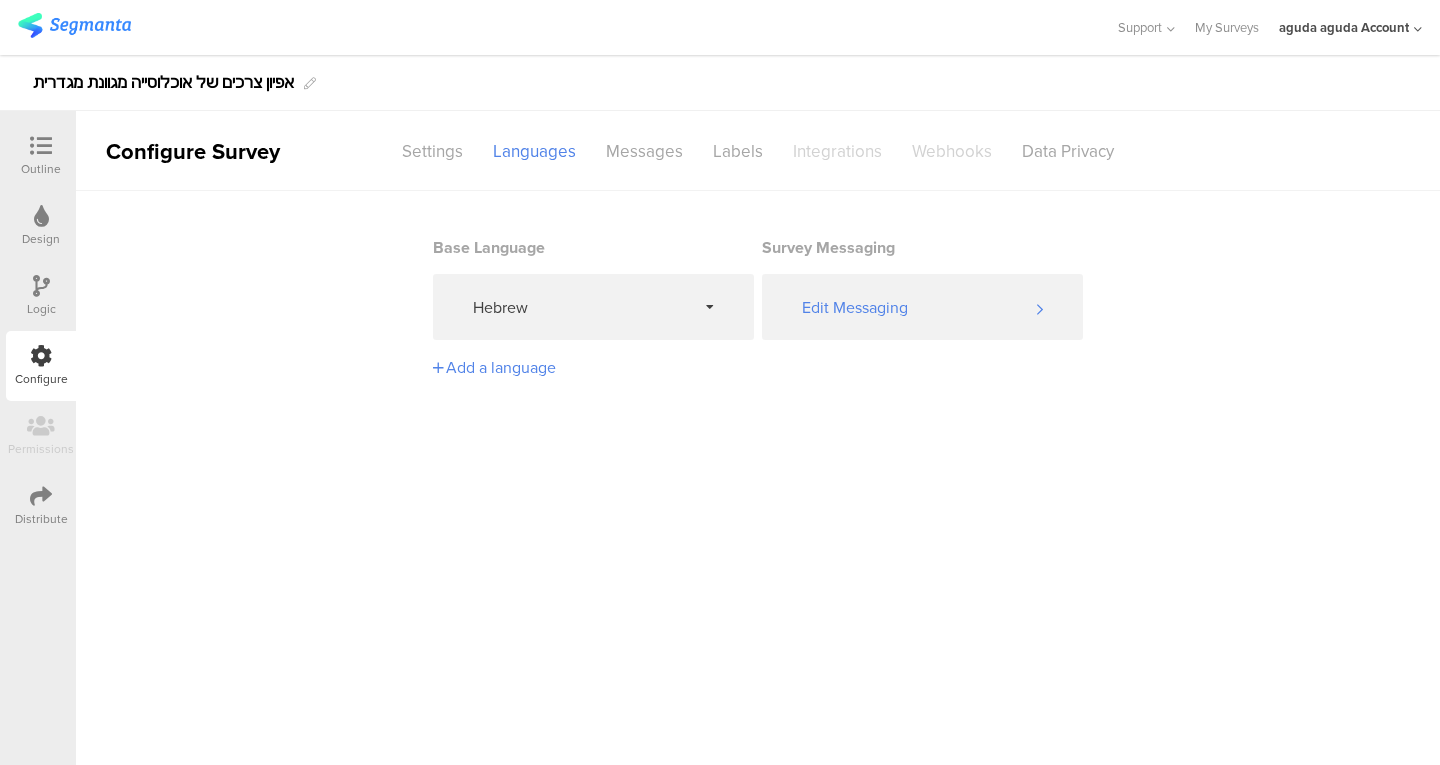 click at bounding box center (41, 147) 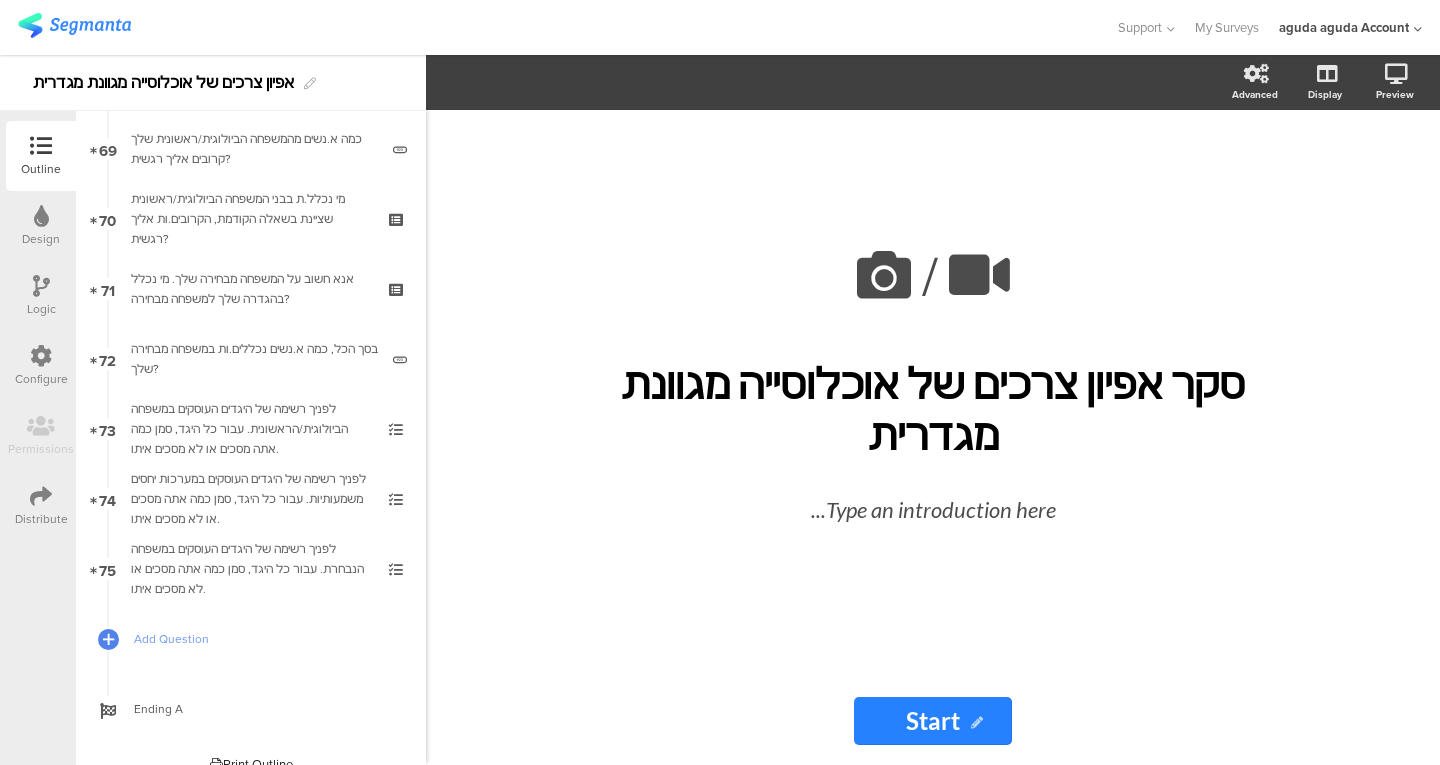 scroll, scrollTop: 4861, scrollLeft: 0, axis: vertical 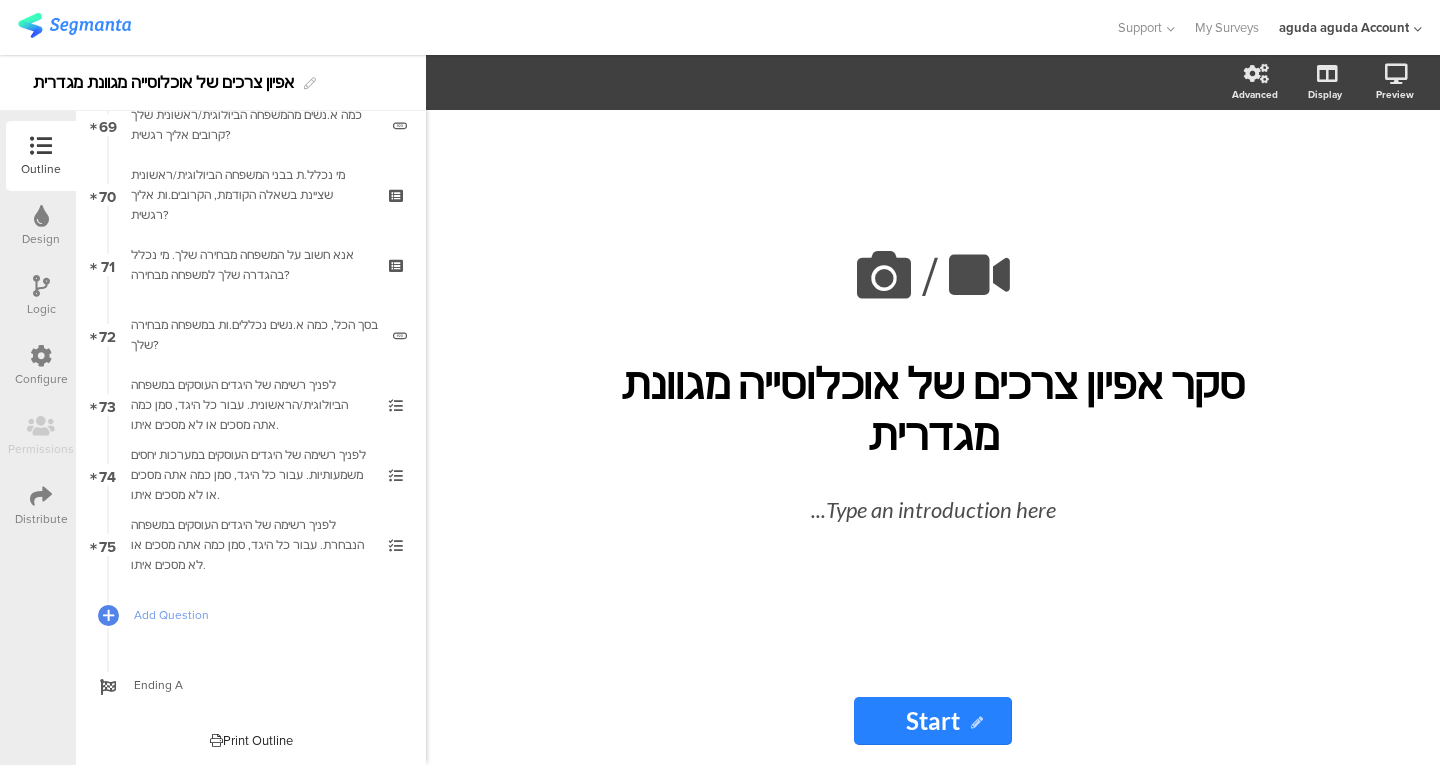 click on "Print Outline" at bounding box center (251, 740) 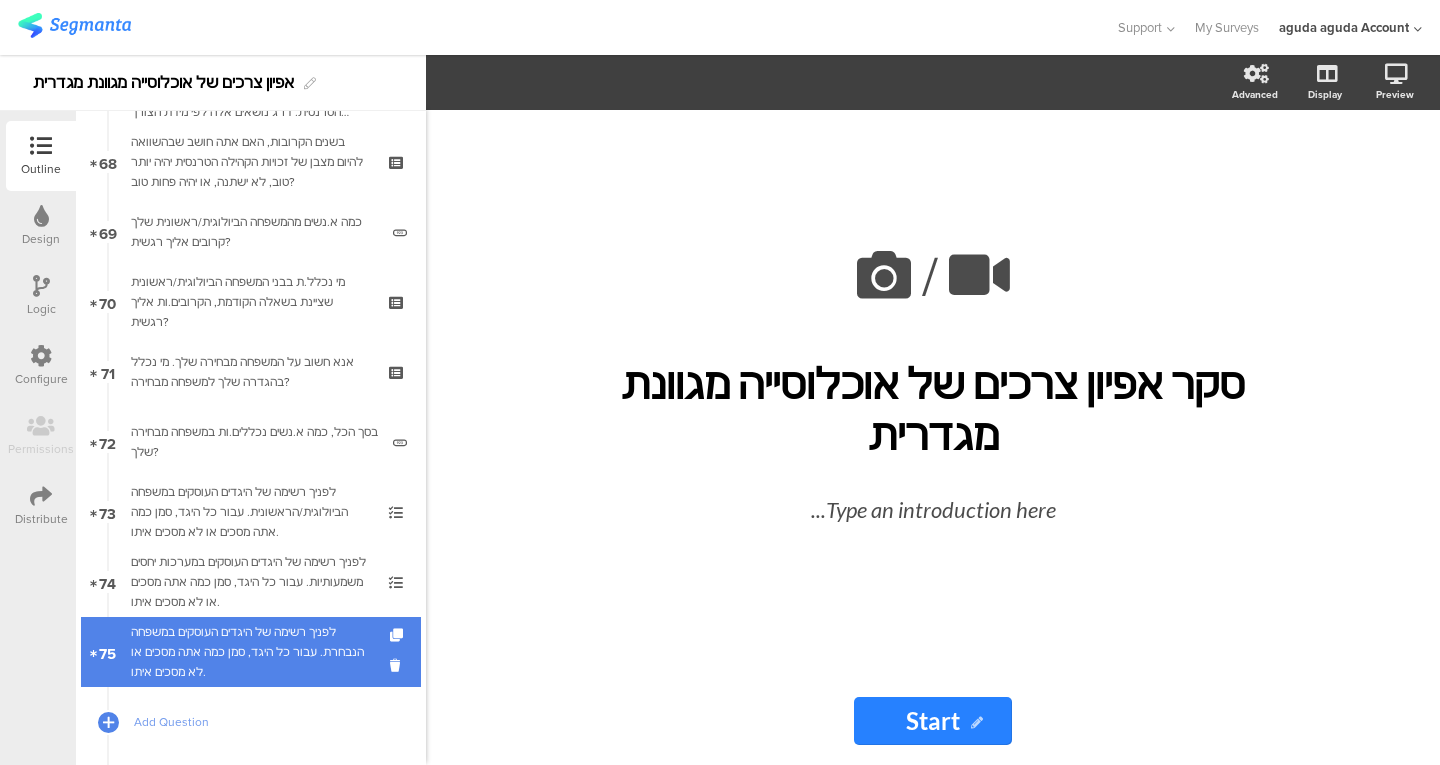 scroll, scrollTop: 4753, scrollLeft: 0, axis: vertical 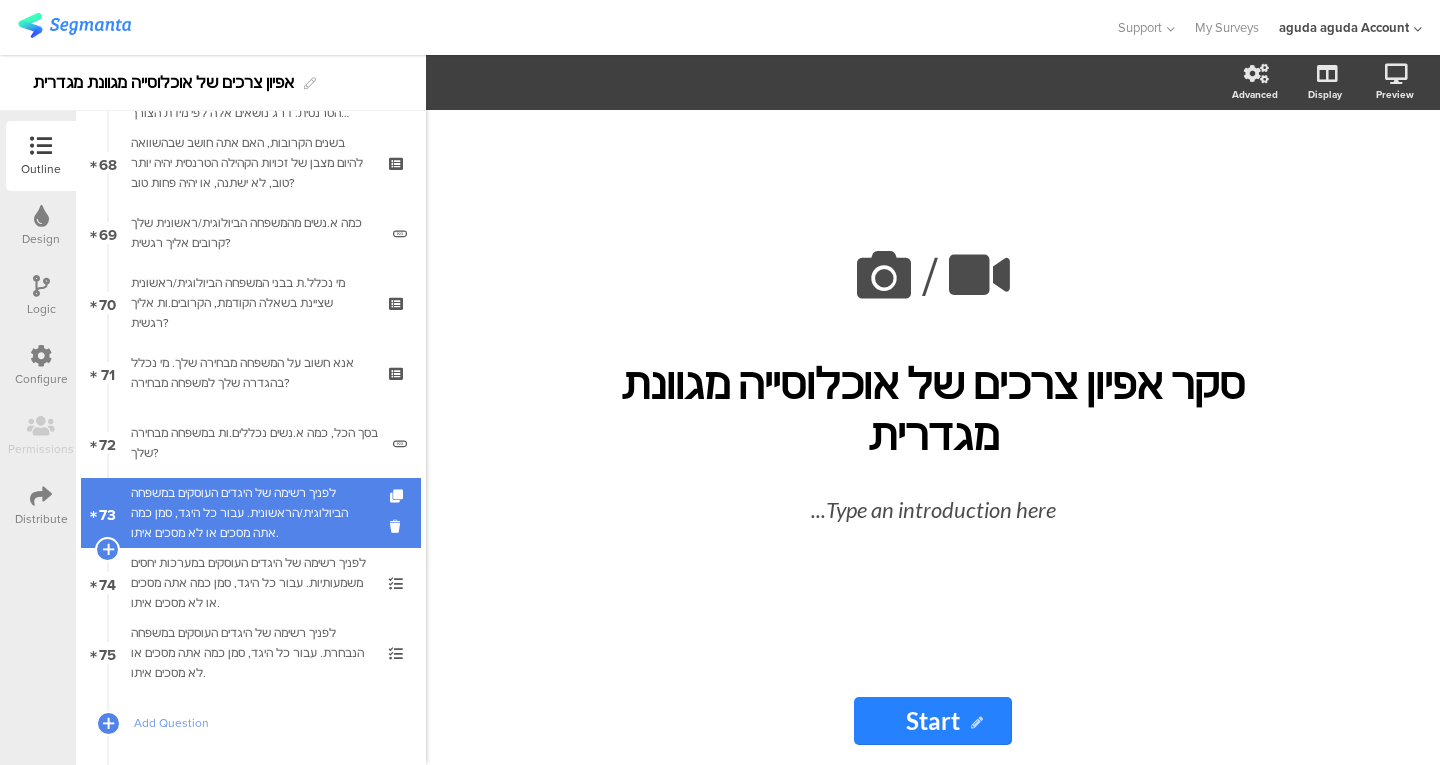 click on "לפניך רשימה של היגדים העוסקים במשפחה הביולוגית/הראשונית. עבור כל היגד, סמן כמה אתה מסכים או לא מסכים איתו." at bounding box center (250, 513) 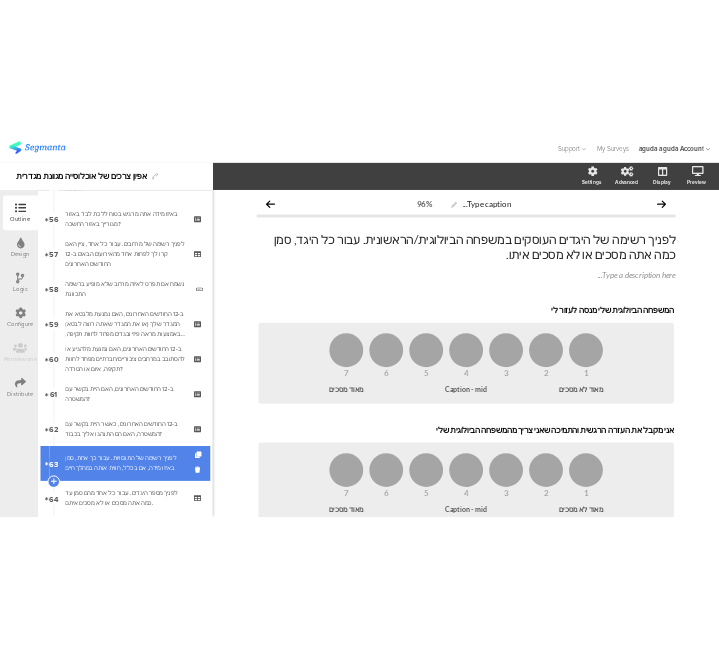 scroll, scrollTop: 3850, scrollLeft: 0, axis: vertical 